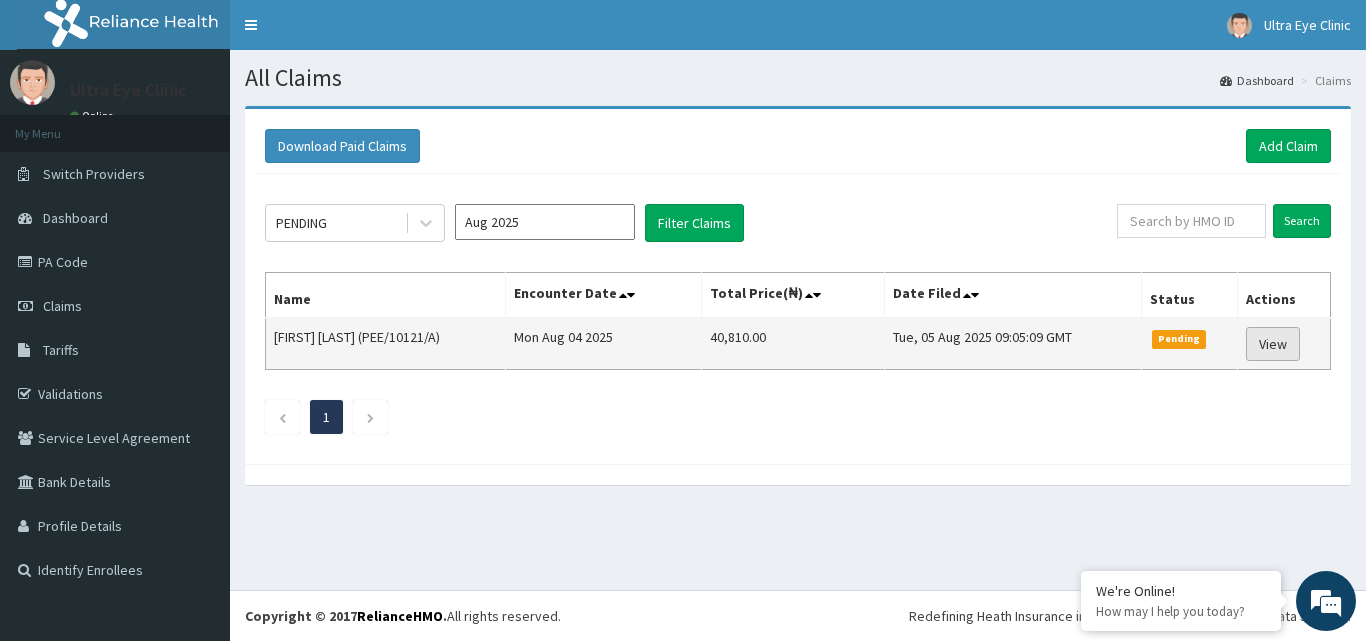 scroll, scrollTop: 0, scrollLeft: 0, axis: both 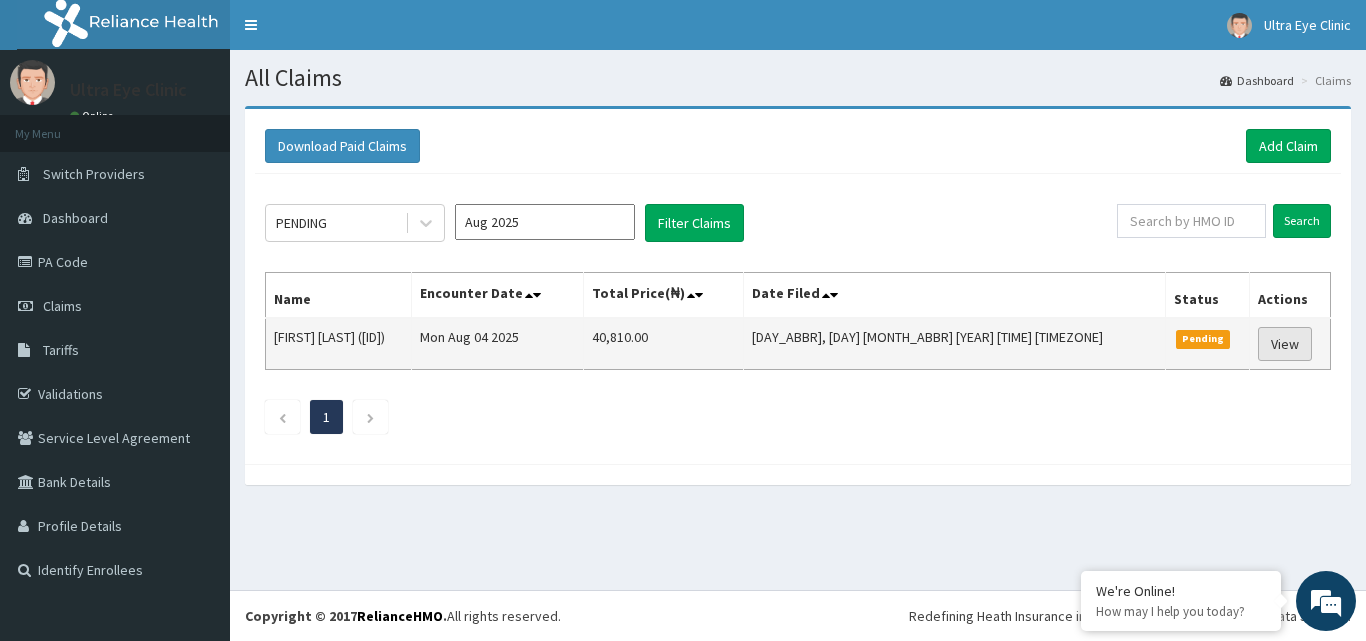 click on "View" at bounding box center [1285, 344] 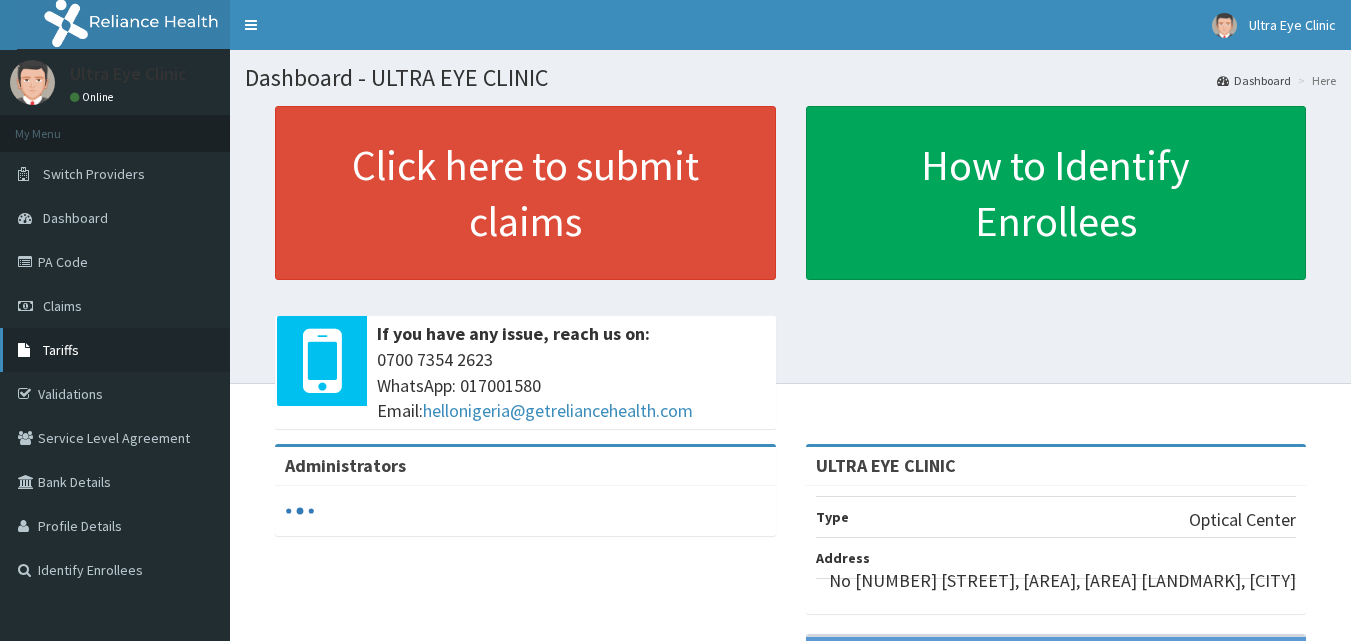 scroll, scrollTop: 0, scrollLeft: 0, axis: both 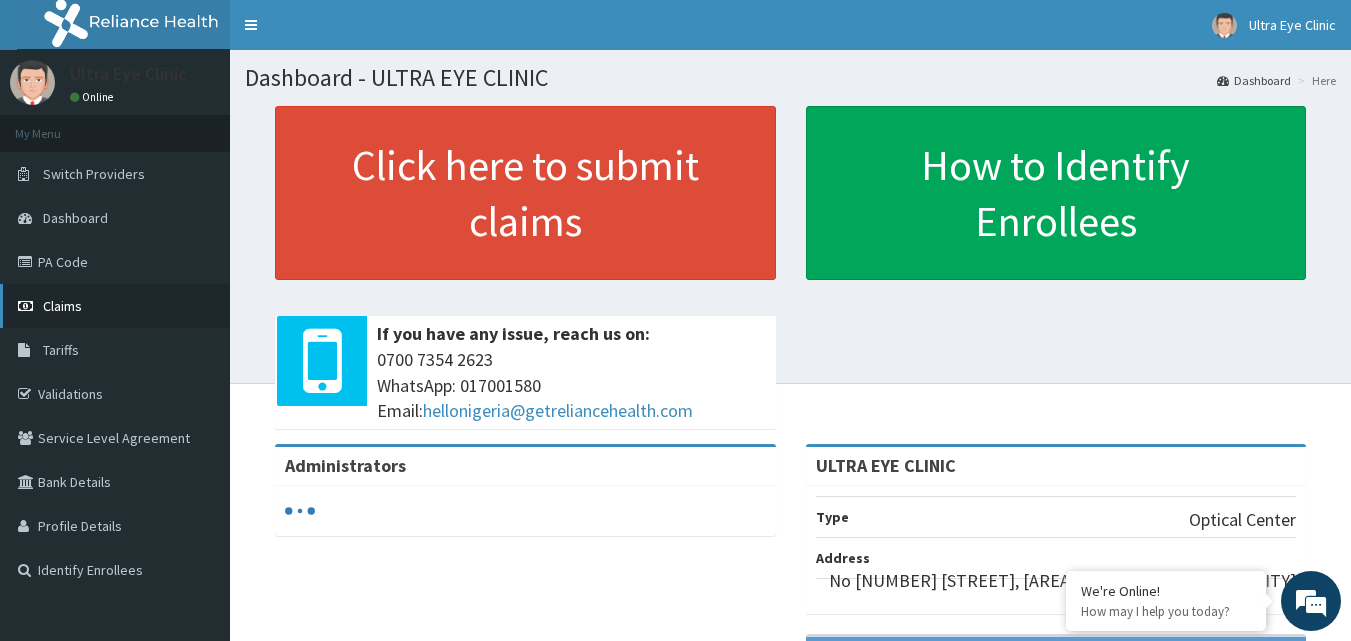 click on "Claims" at bounding box center [115, 306] 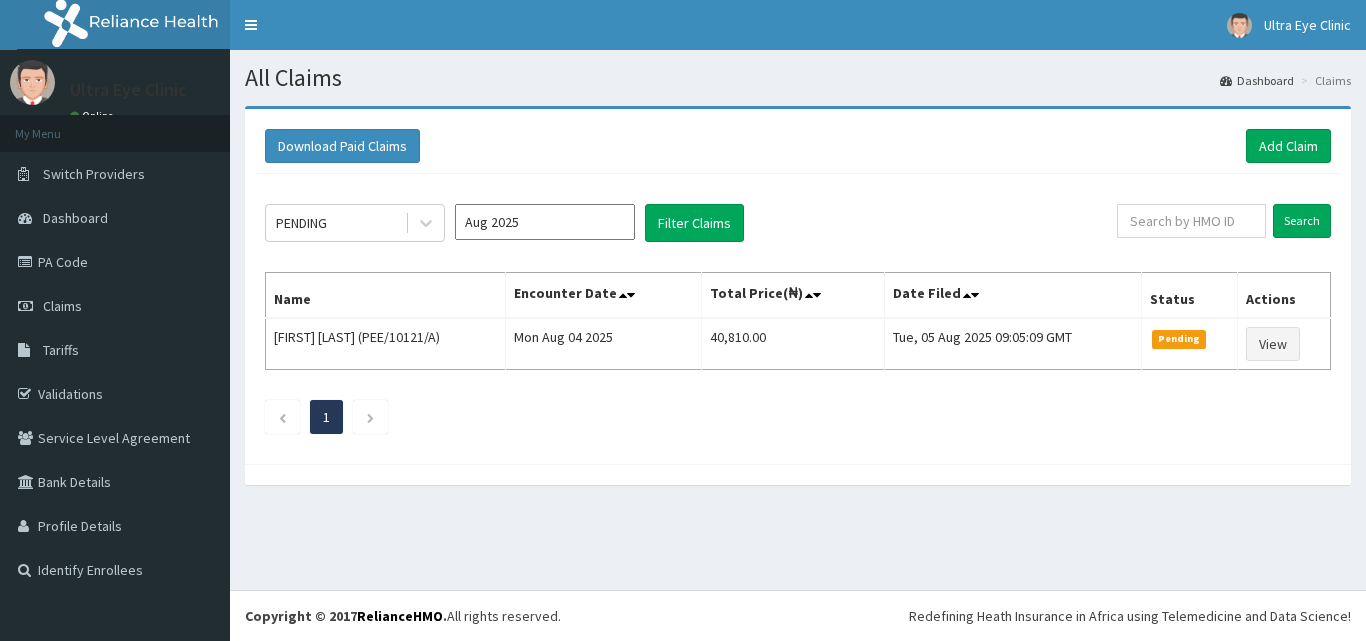 scroll, scrollTop: 0, scrollLeft: 0, axis: both 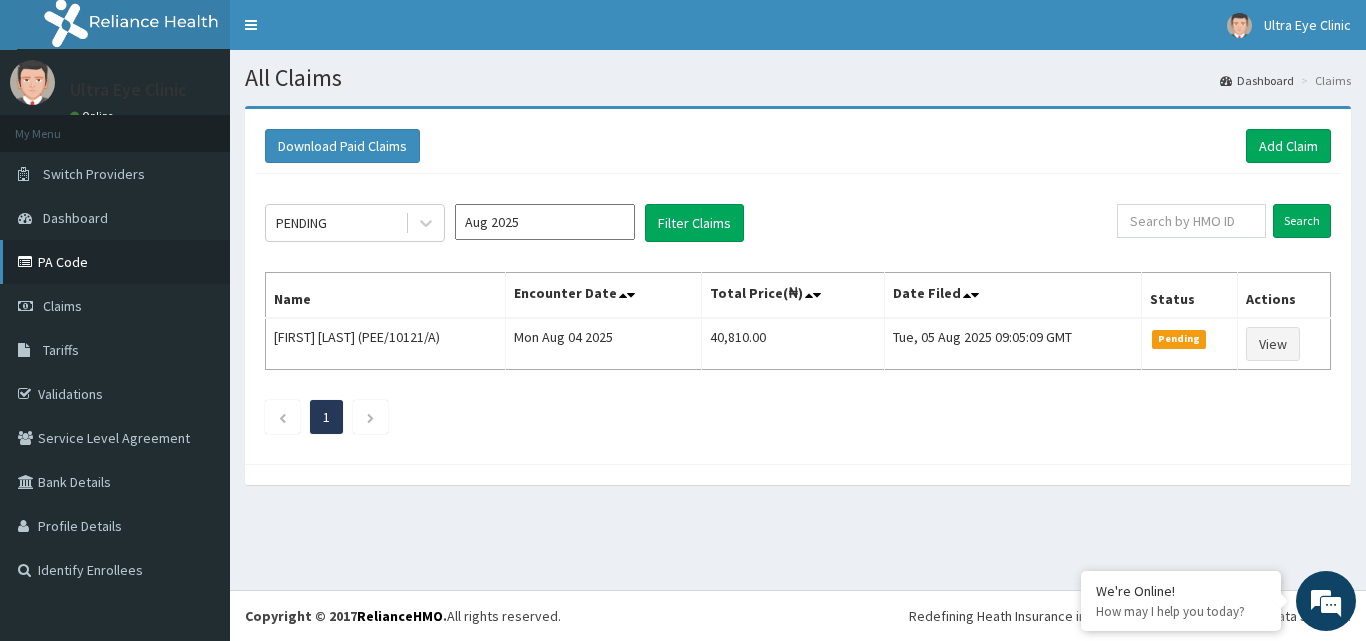 click on "PA Code" at bounding box center [115, 262] 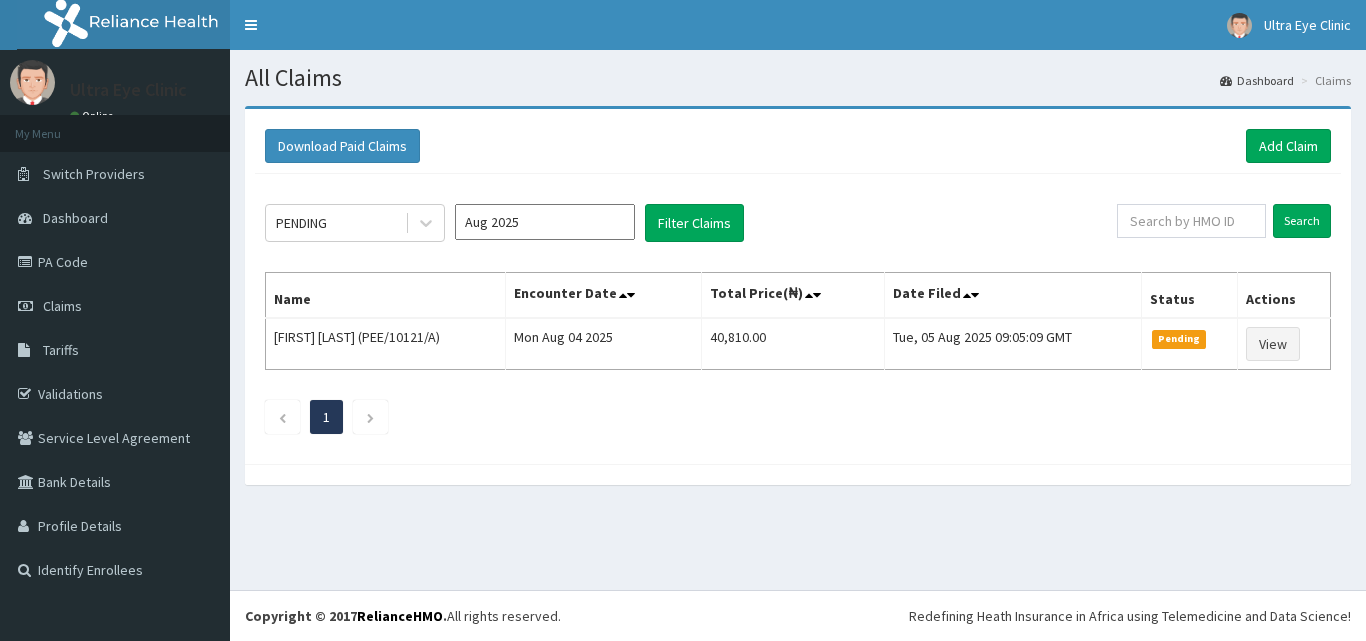 scroll, scrollTop: 0, scrollLeft: 0, axis: both 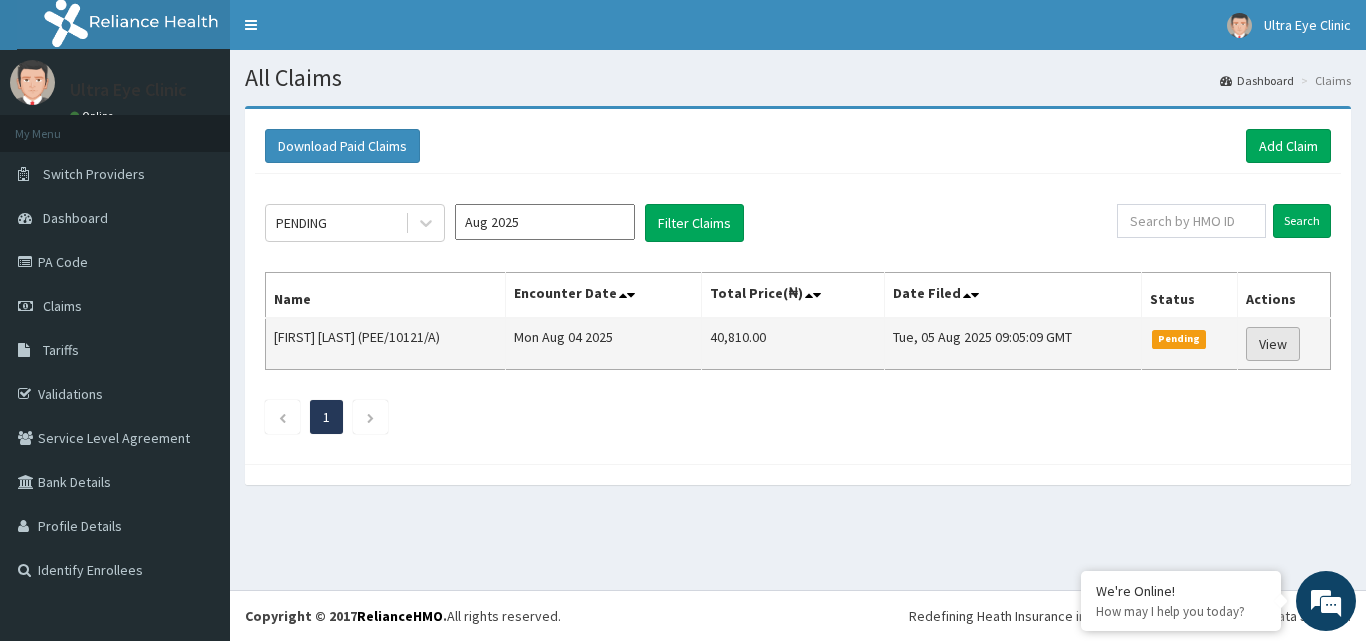 click on "View" at bounding box center [1273, 344] 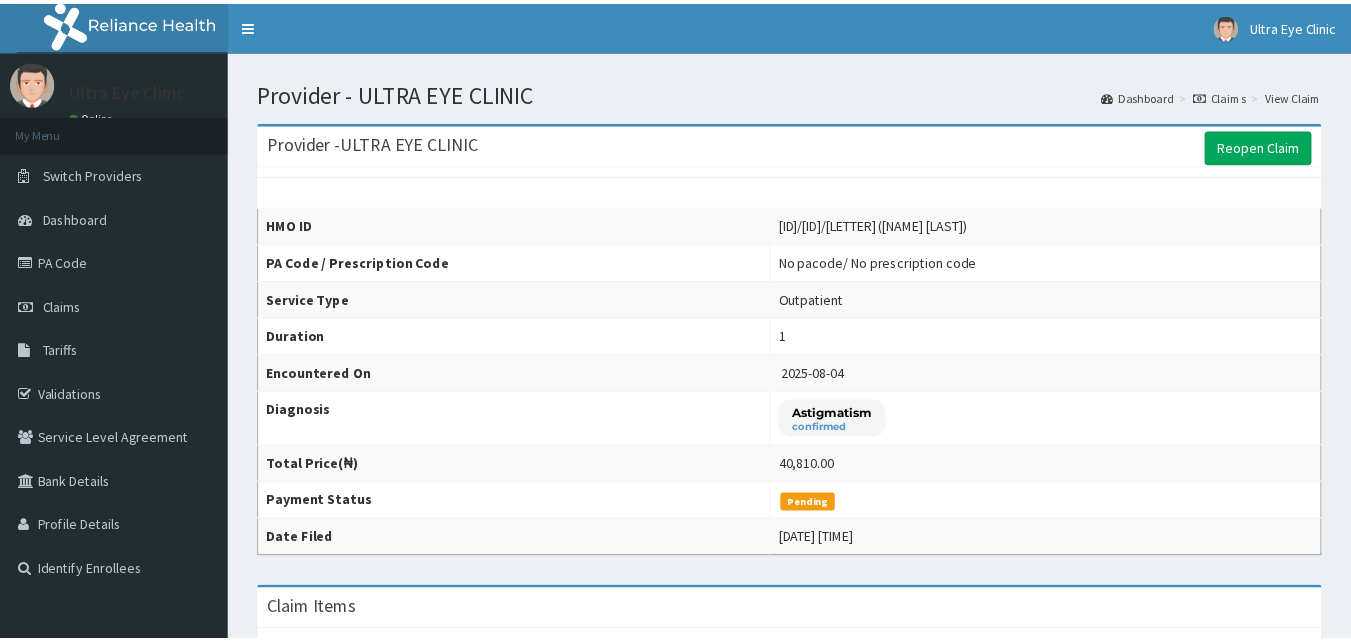 scroll, scrollTop: 0, scrollLeft: 0, axis: both 